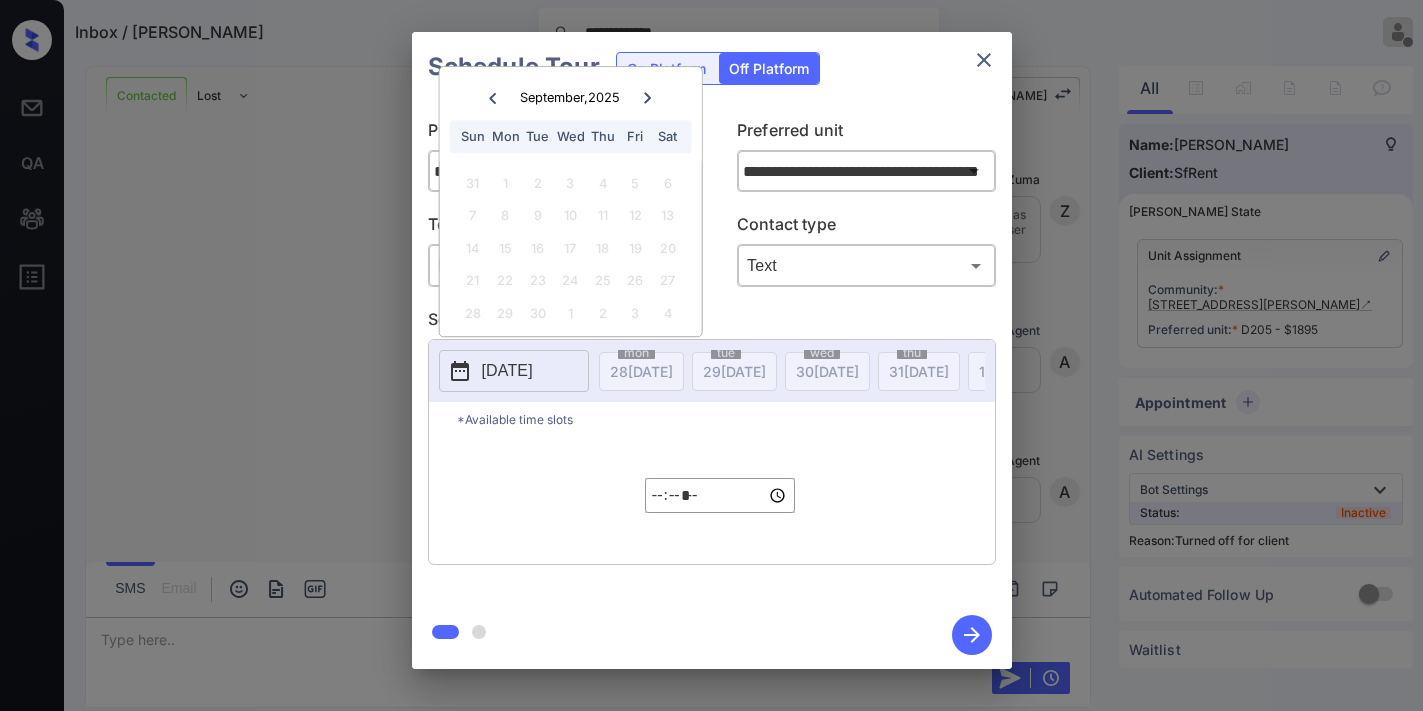 scroll, scrollTop: 0, scrollLeft: 0, axis: both 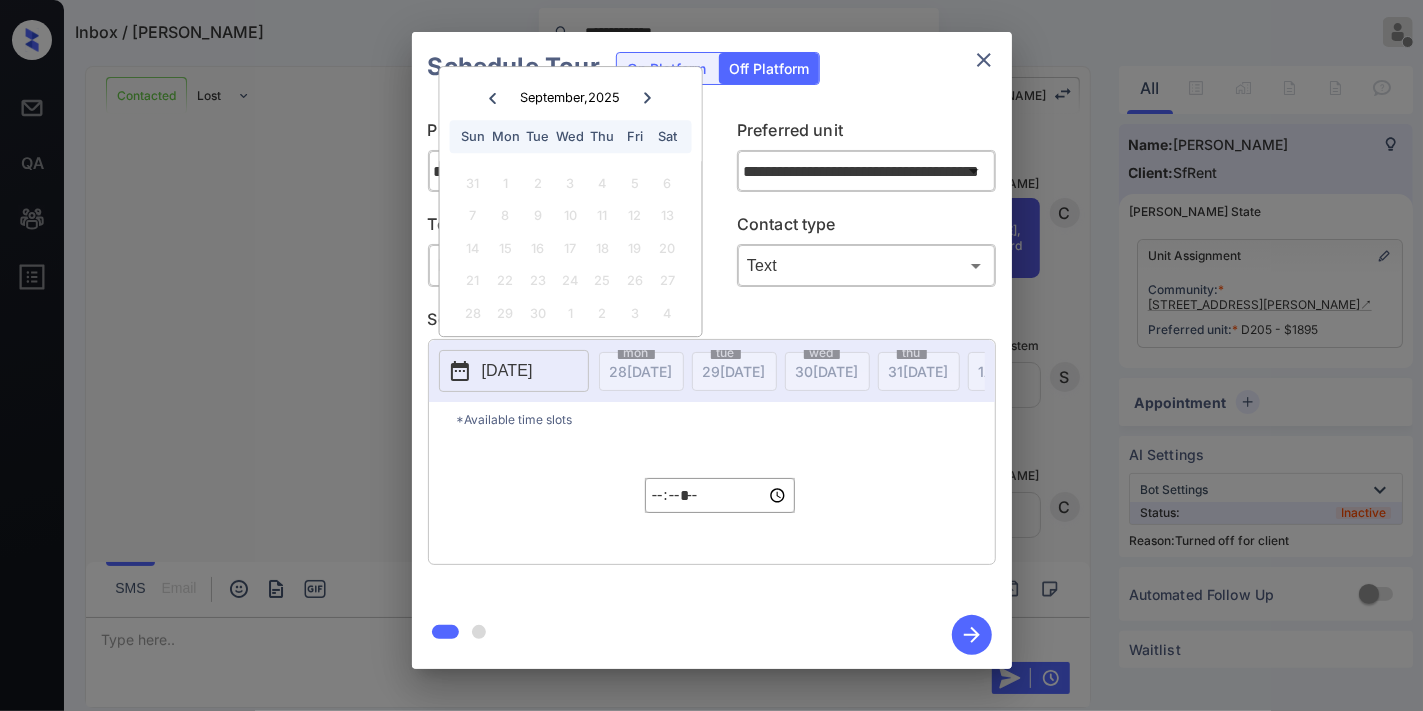 click on "*Available time slots" at bounding box center (726, 419) 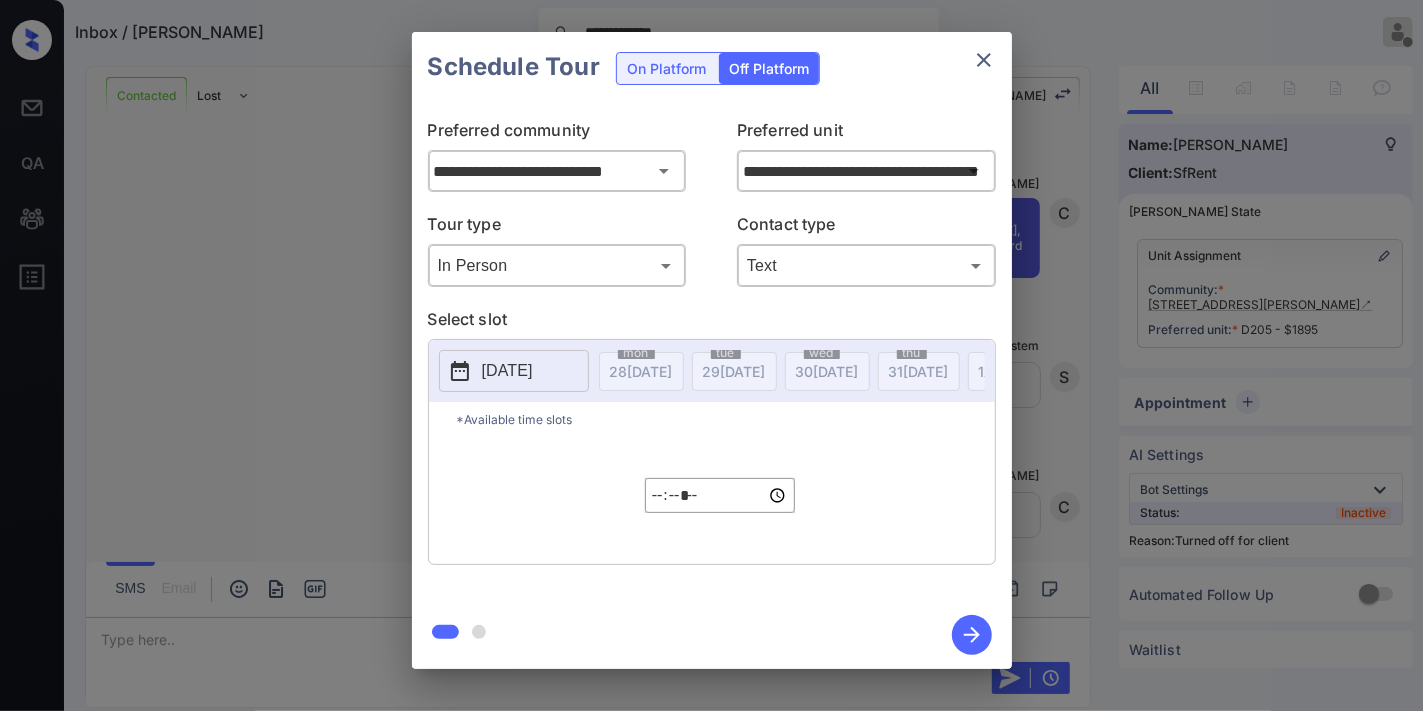 click on "2025-08-01" at bounding box center (507, 371) 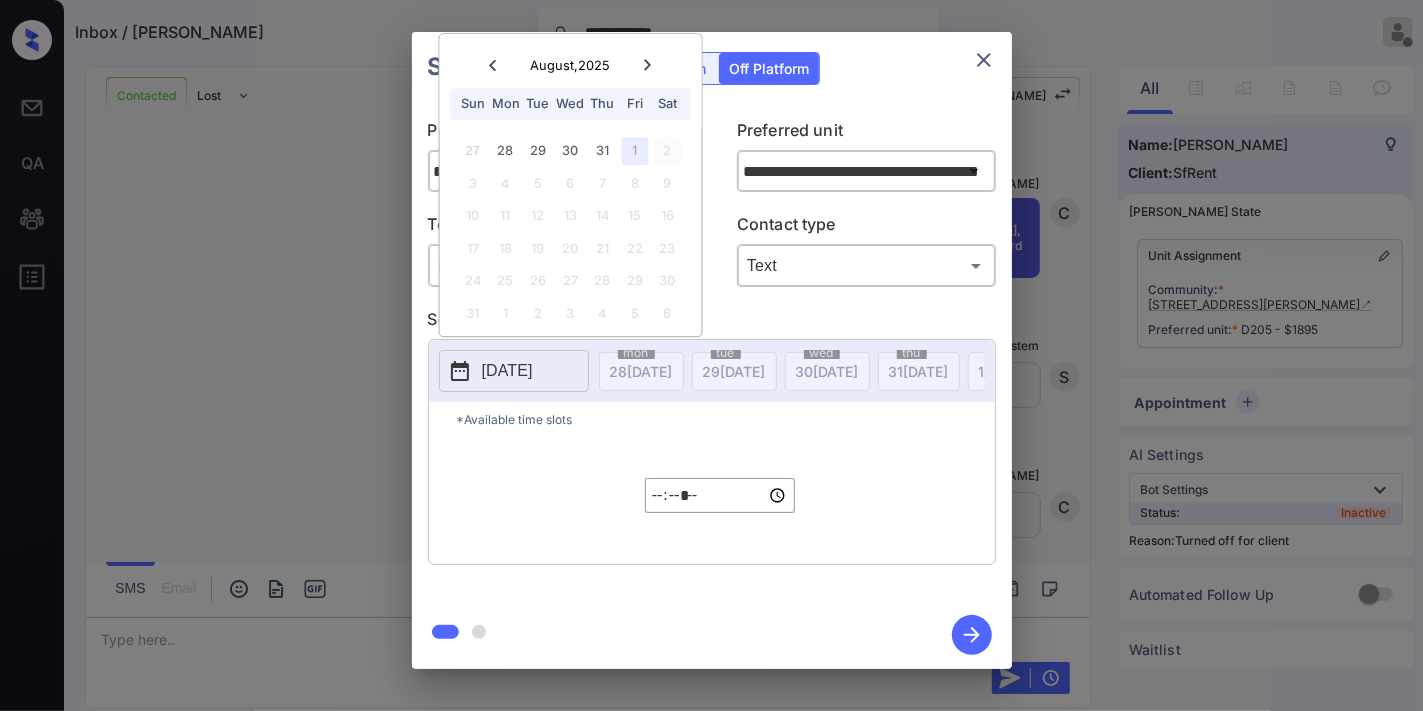 click on "2" at bounding box center [667, 151] 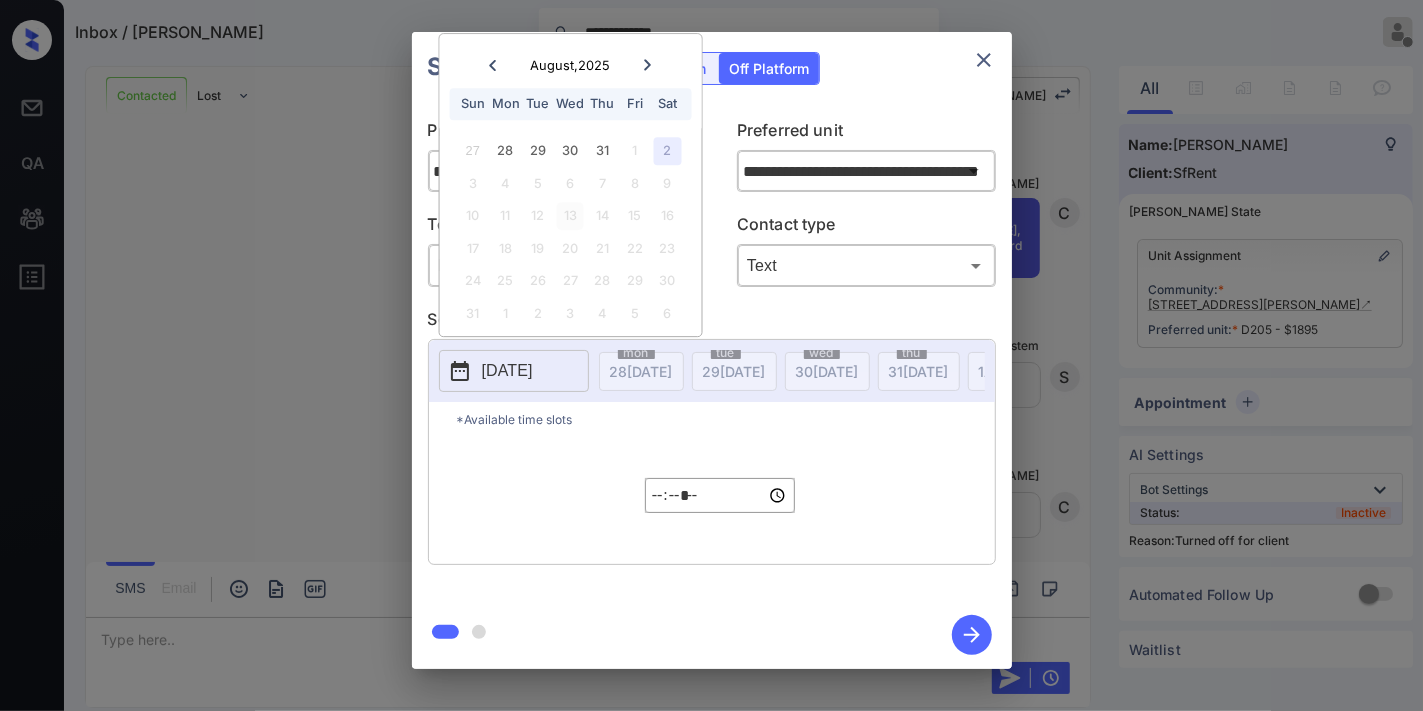 click on "13" at bounding box center [570, 216] 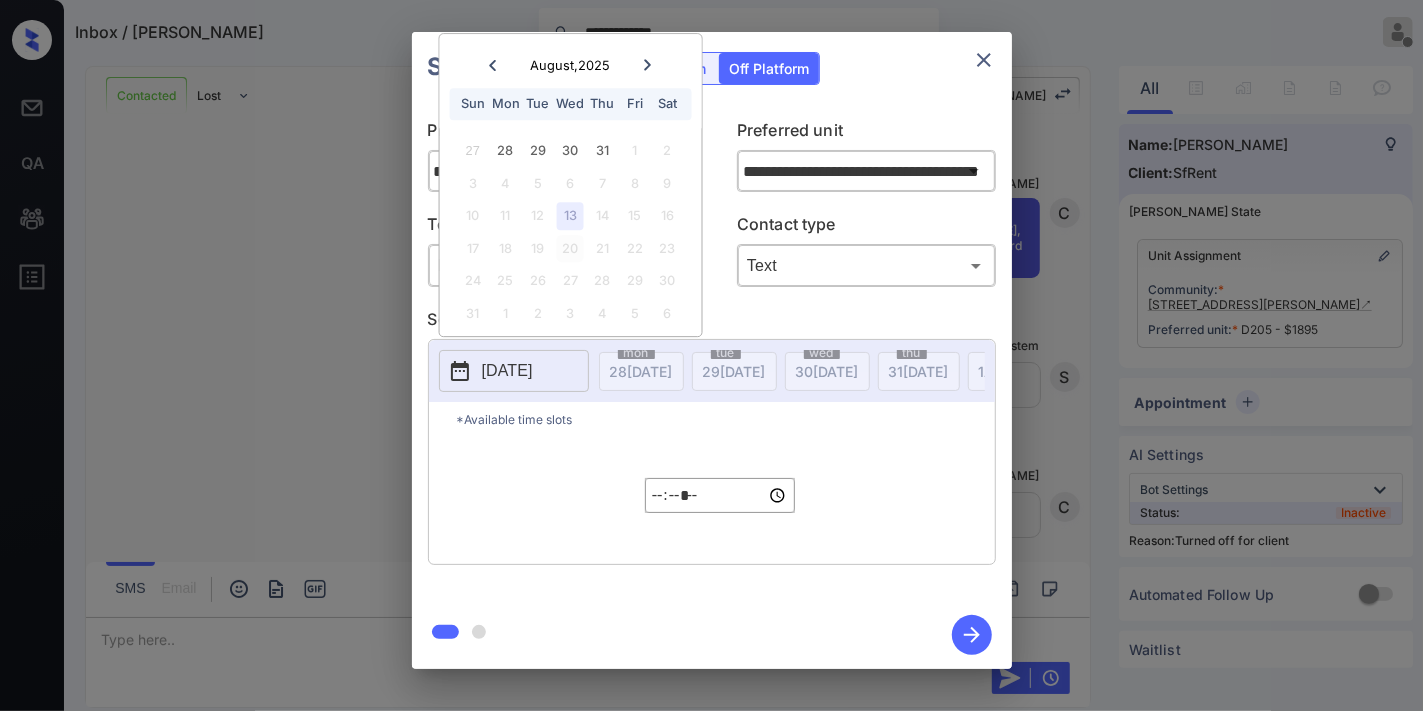 click on "20" at bounding box center (570, 248) 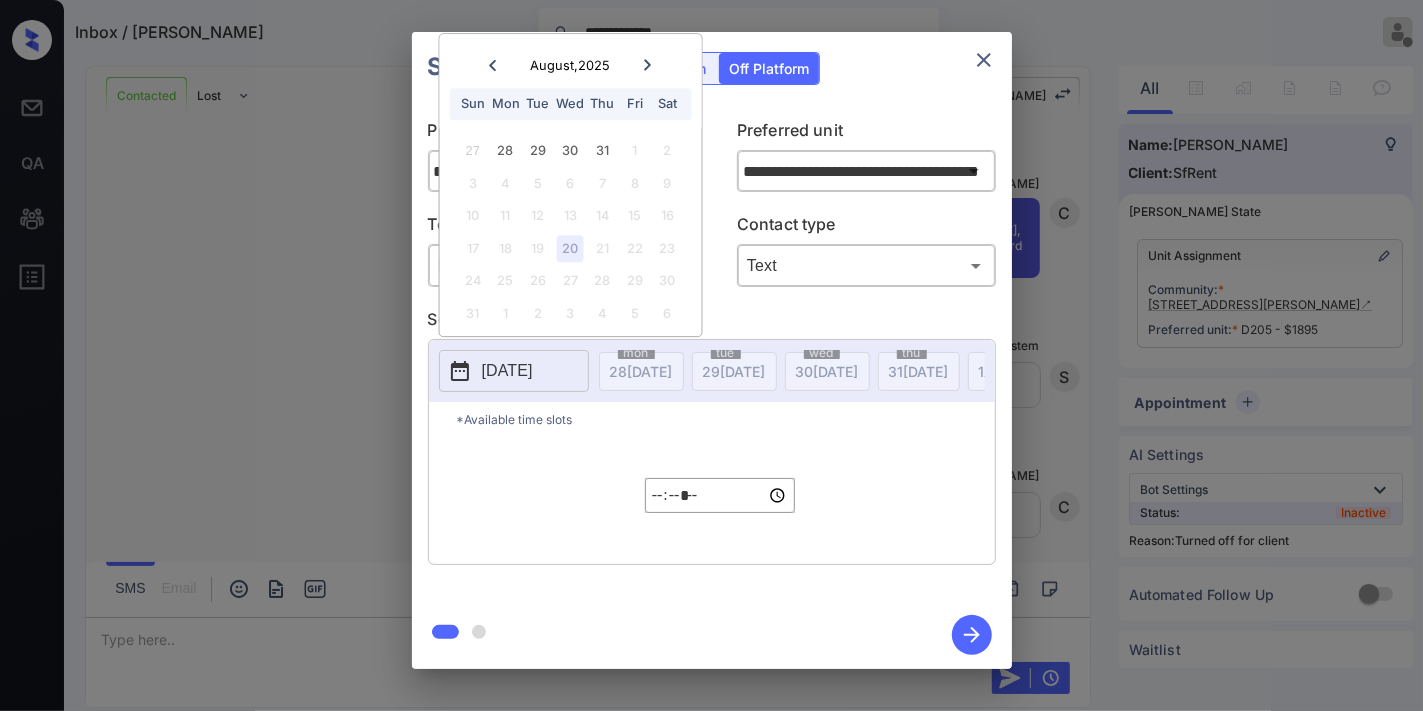 click on "**********" at bounding box center (711, 350) 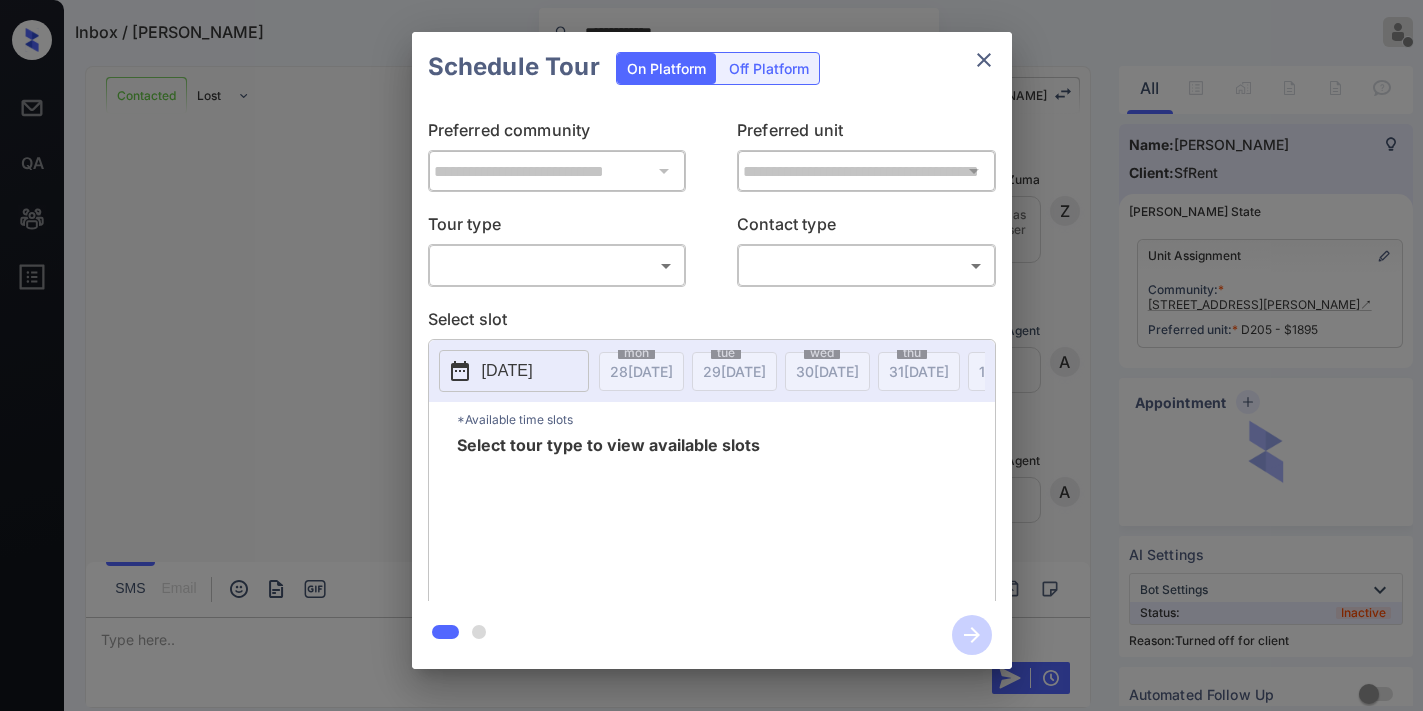 scroll, scrollTop: 0, scrollLeft: 0, axis: both 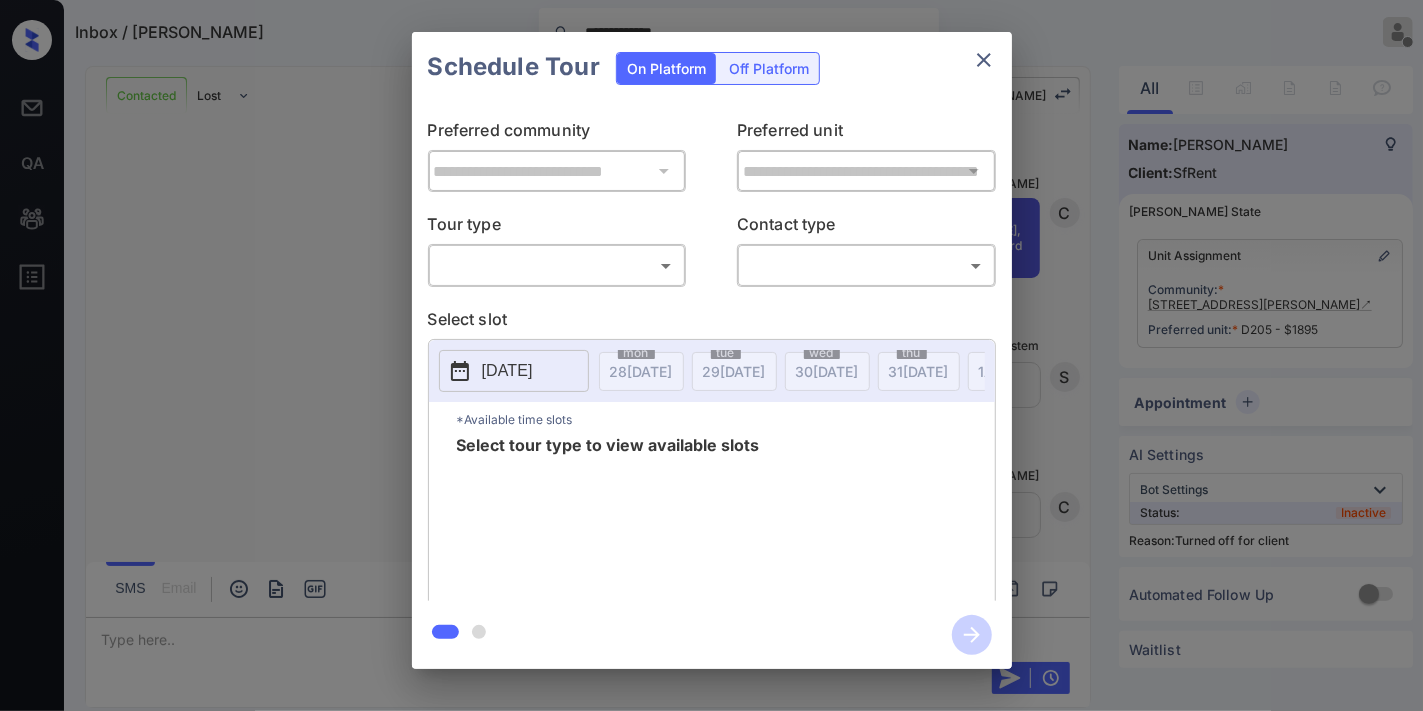 click on "Off Platform" at bounding box center [769, 68] 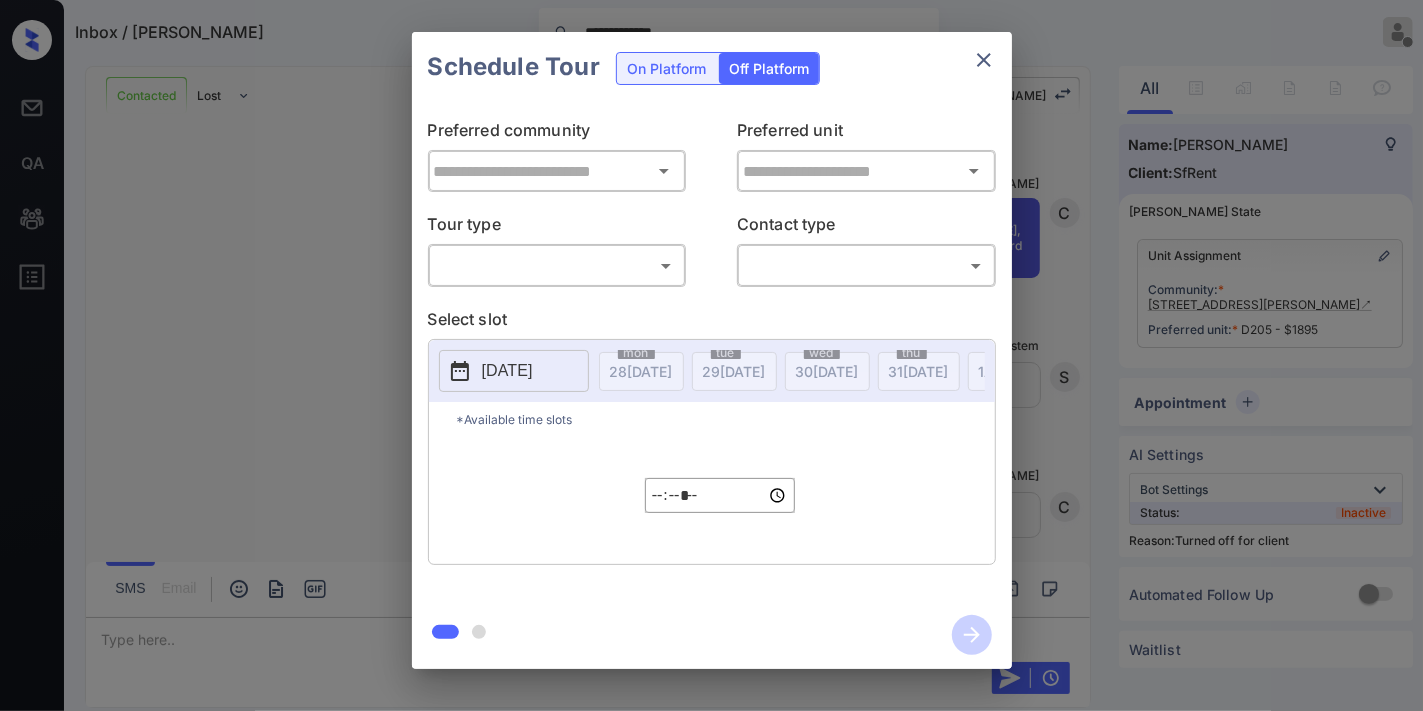 type on "**********" 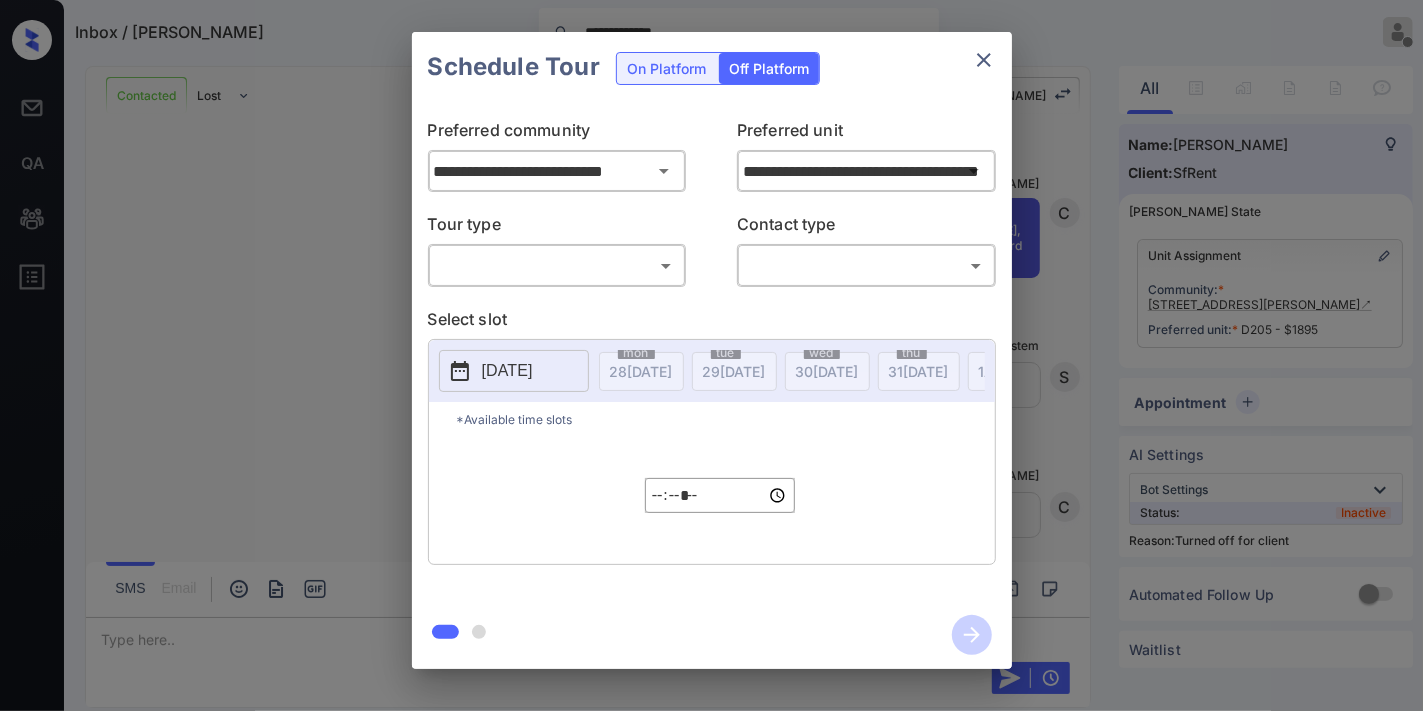 click on "**********" at bounding box center [711, 355] 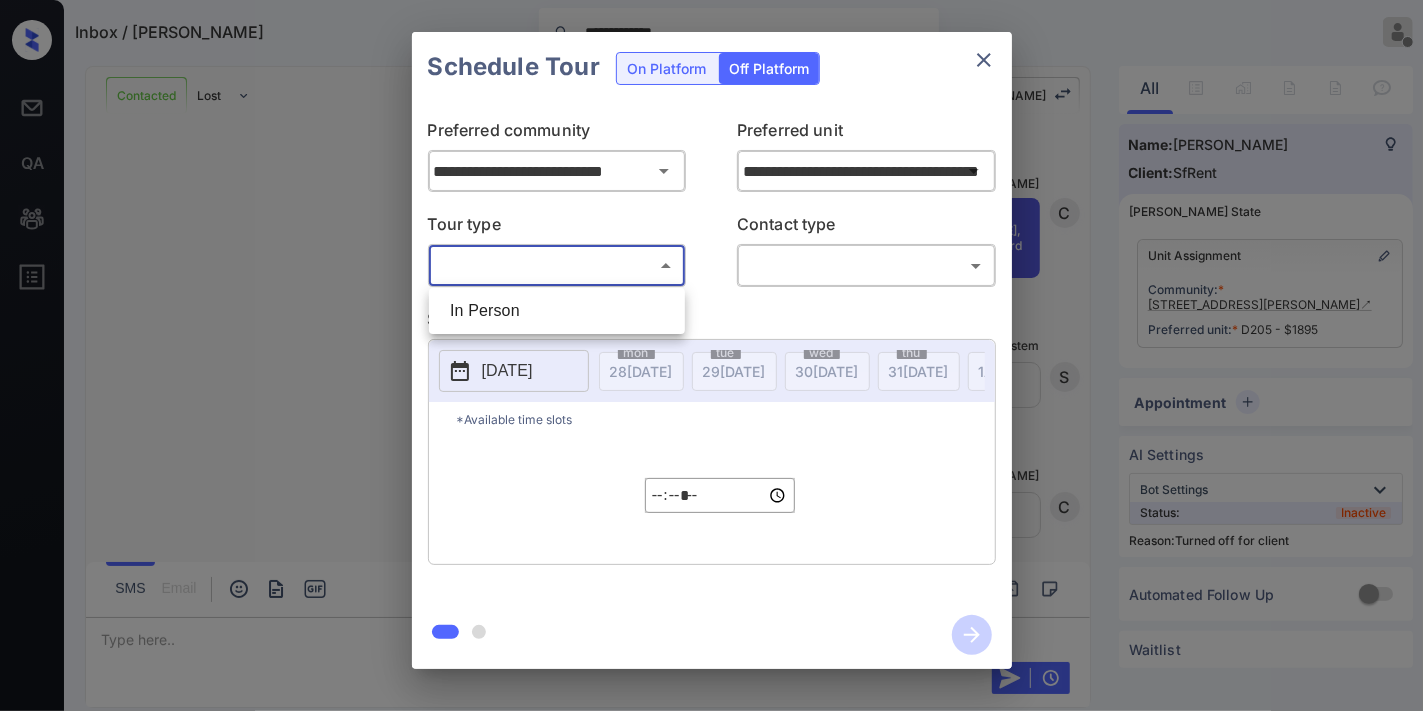 click on "In Person" at bounding box center [557, 311] 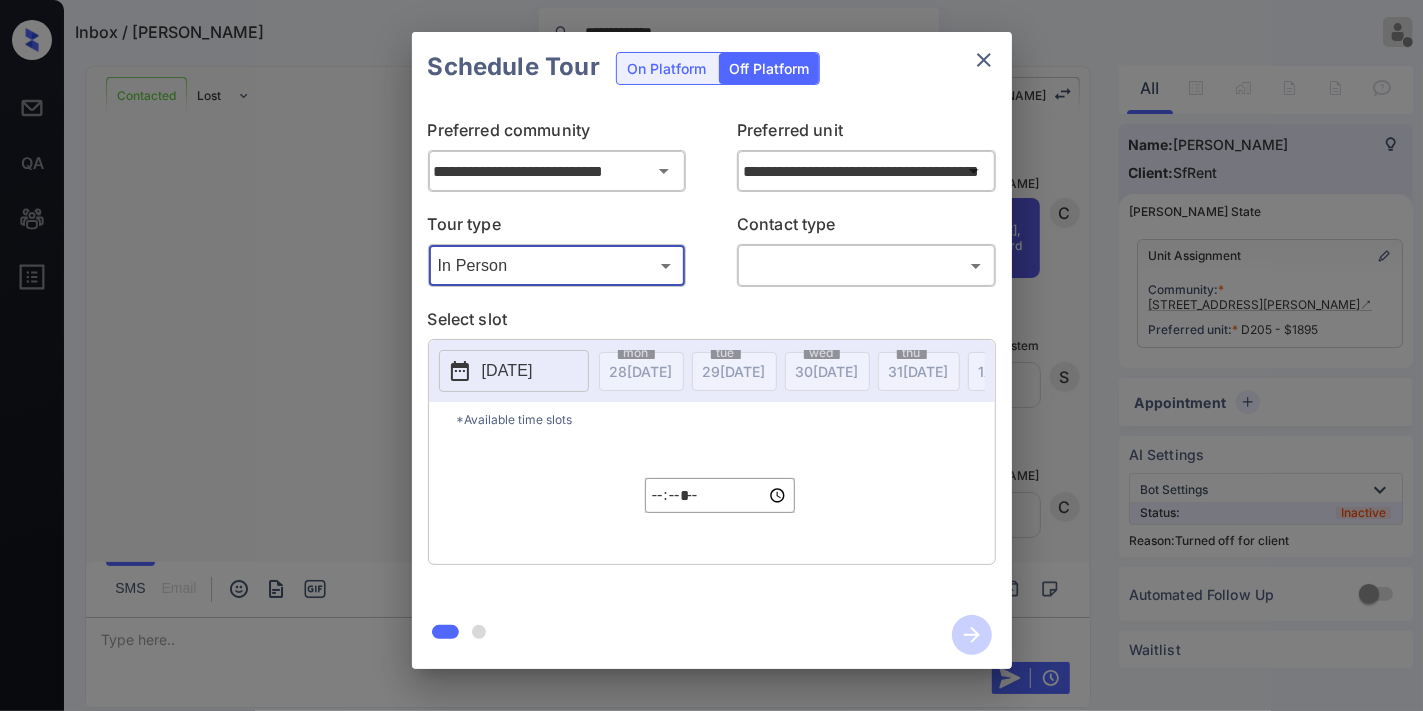 click on "**********" at bounding box center (711, 355) 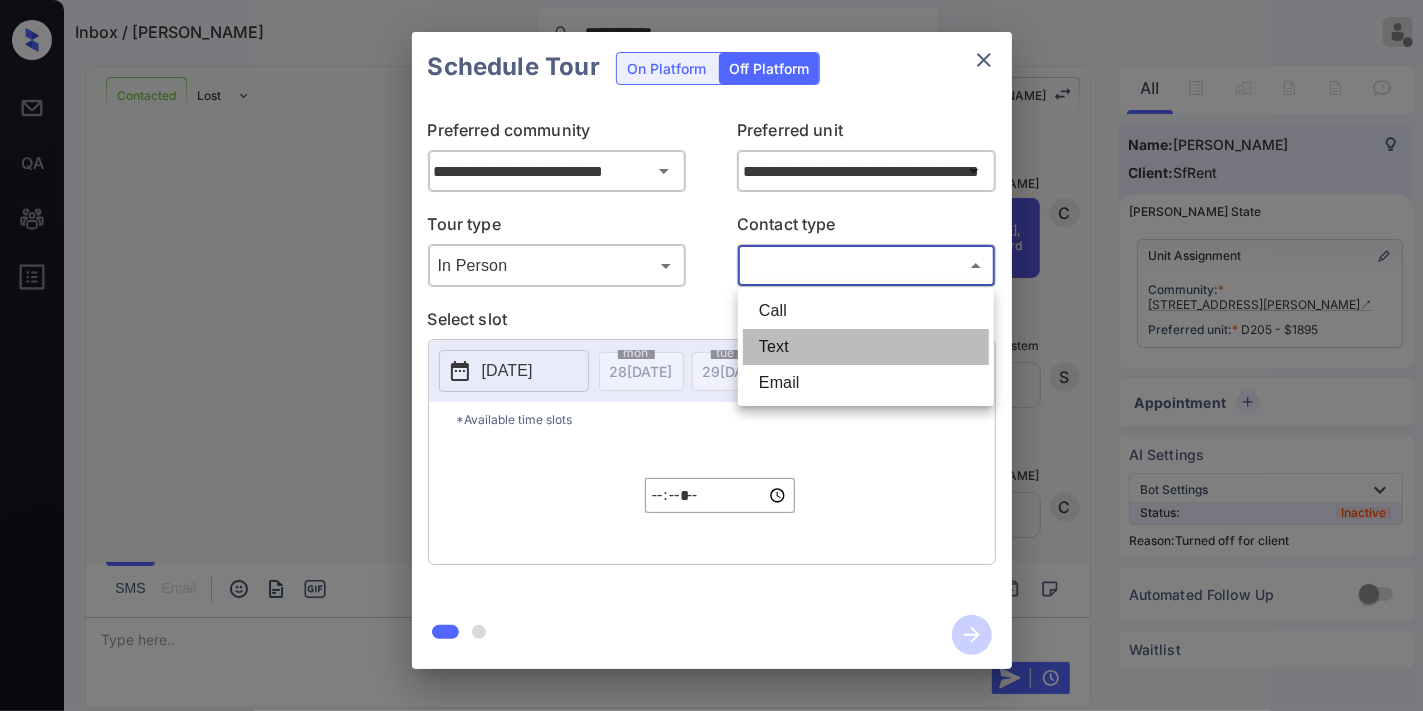 click on "Text" at bounding box center (866, 347) 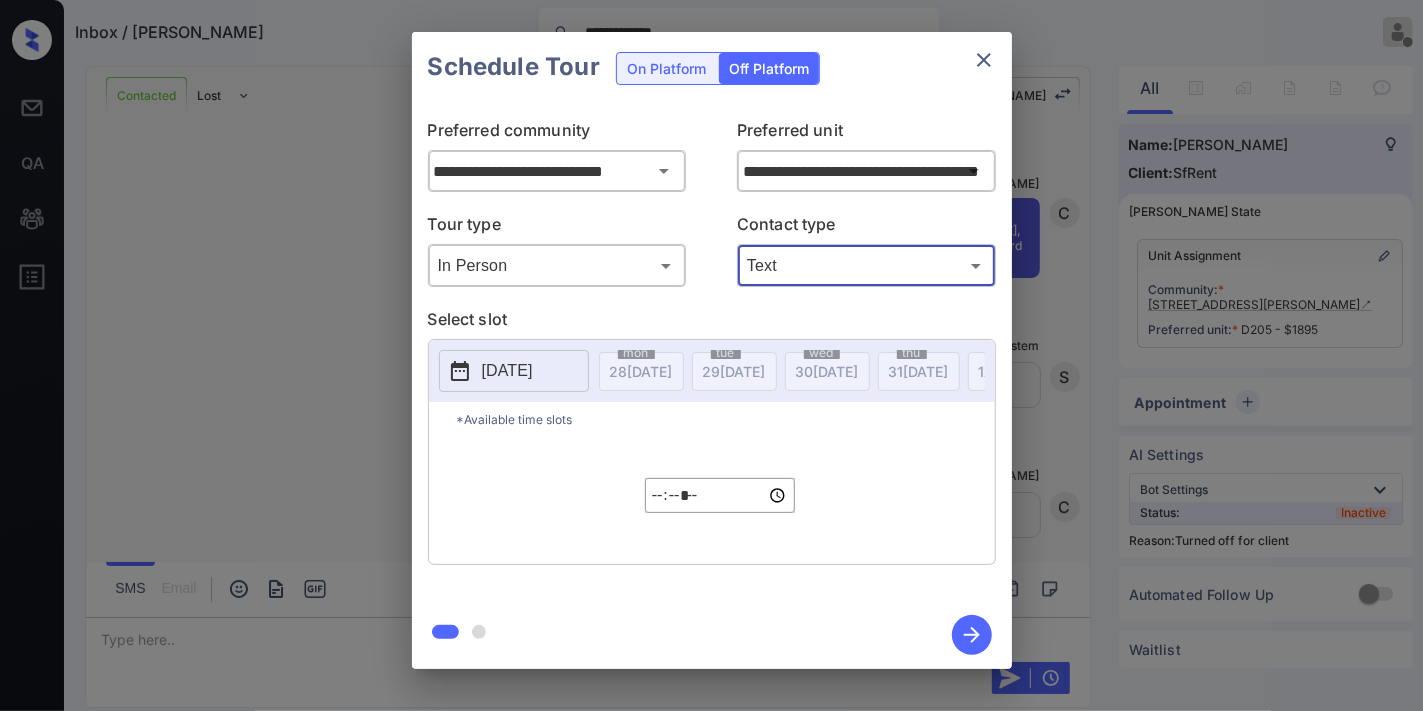 click on "[DATE]" at bounding box center [507, 371] 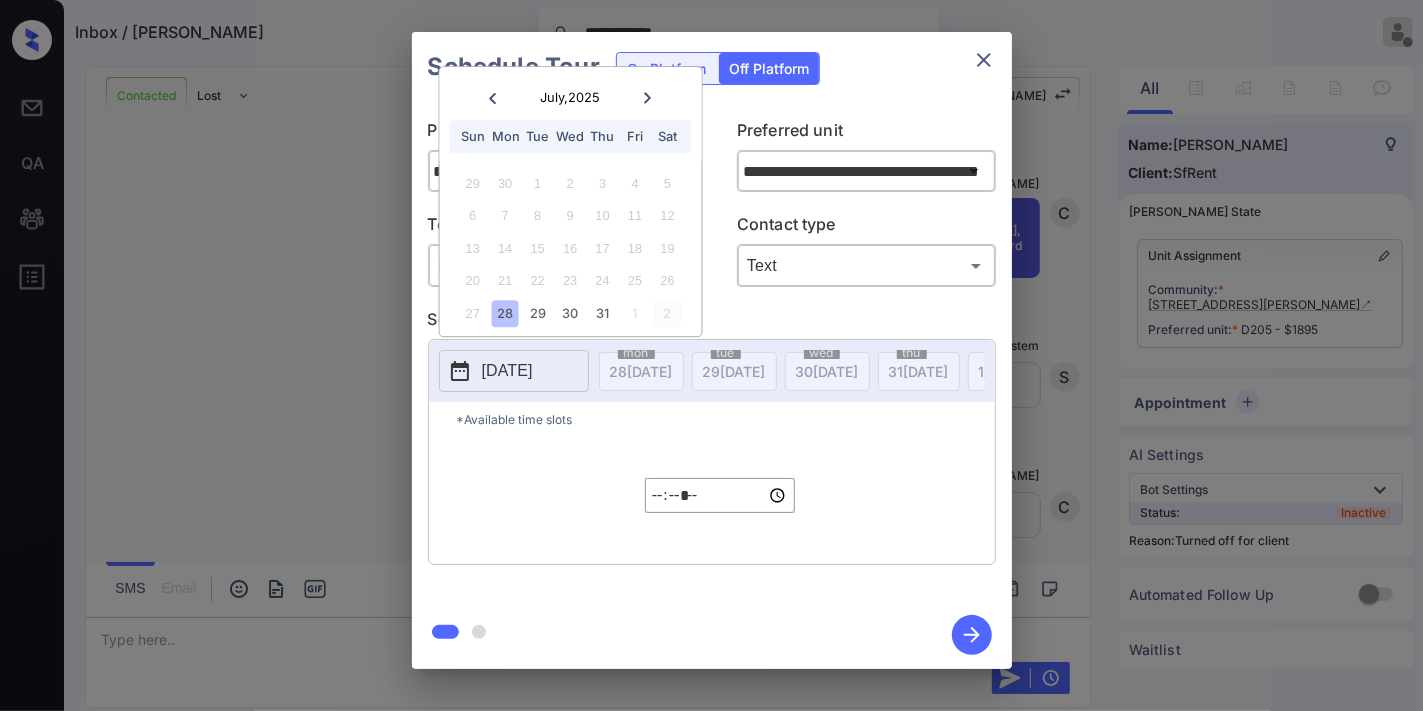 click on "2" at bounding box center [667, 313] 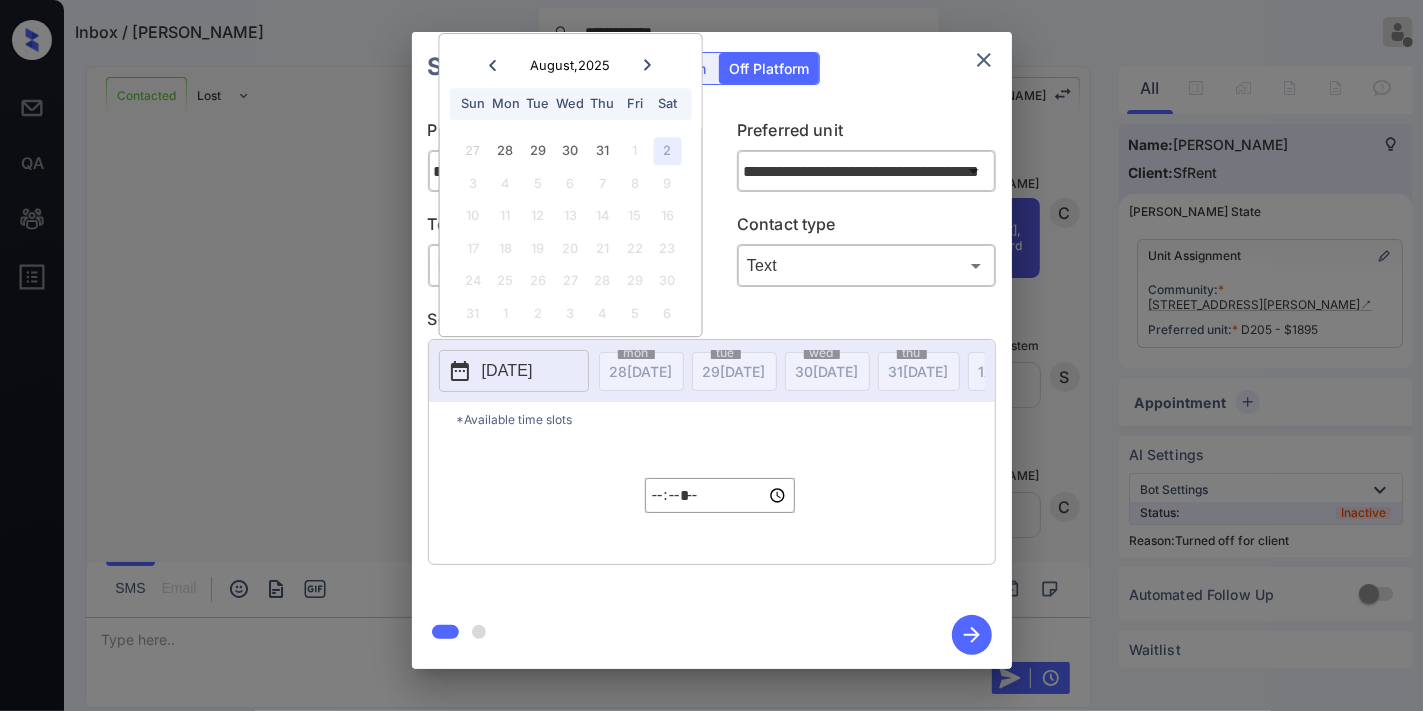 click on "*Available time slots ***** ​" at bounding box center (712, 483) 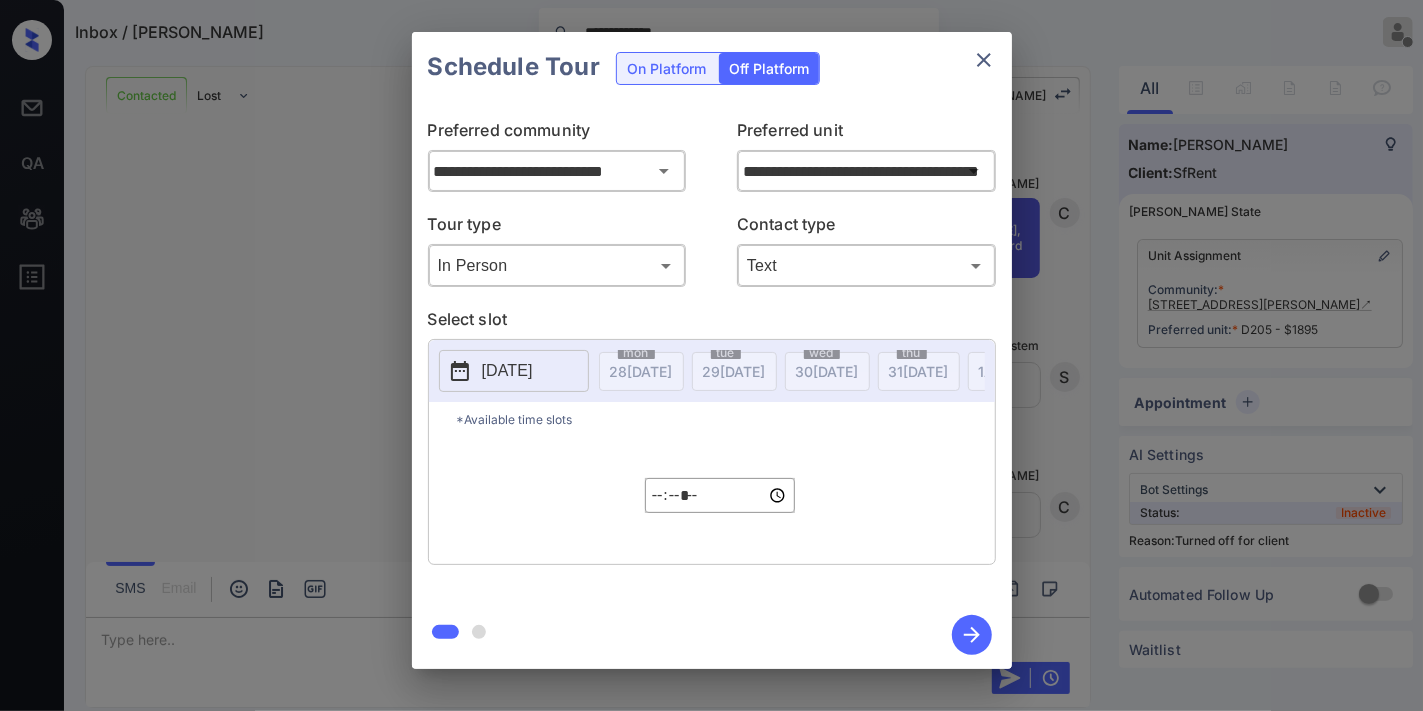 click on "*Available time slots" at bounding box center [726, 419] 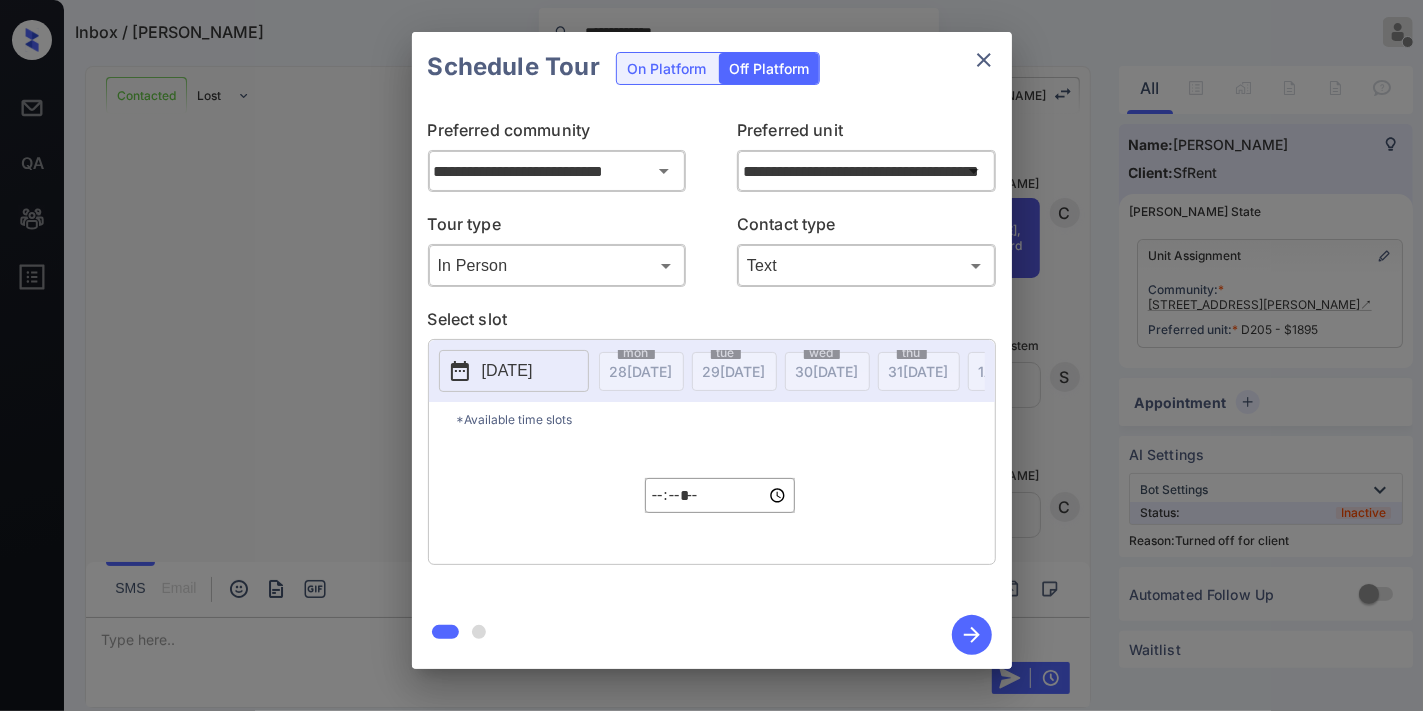 click 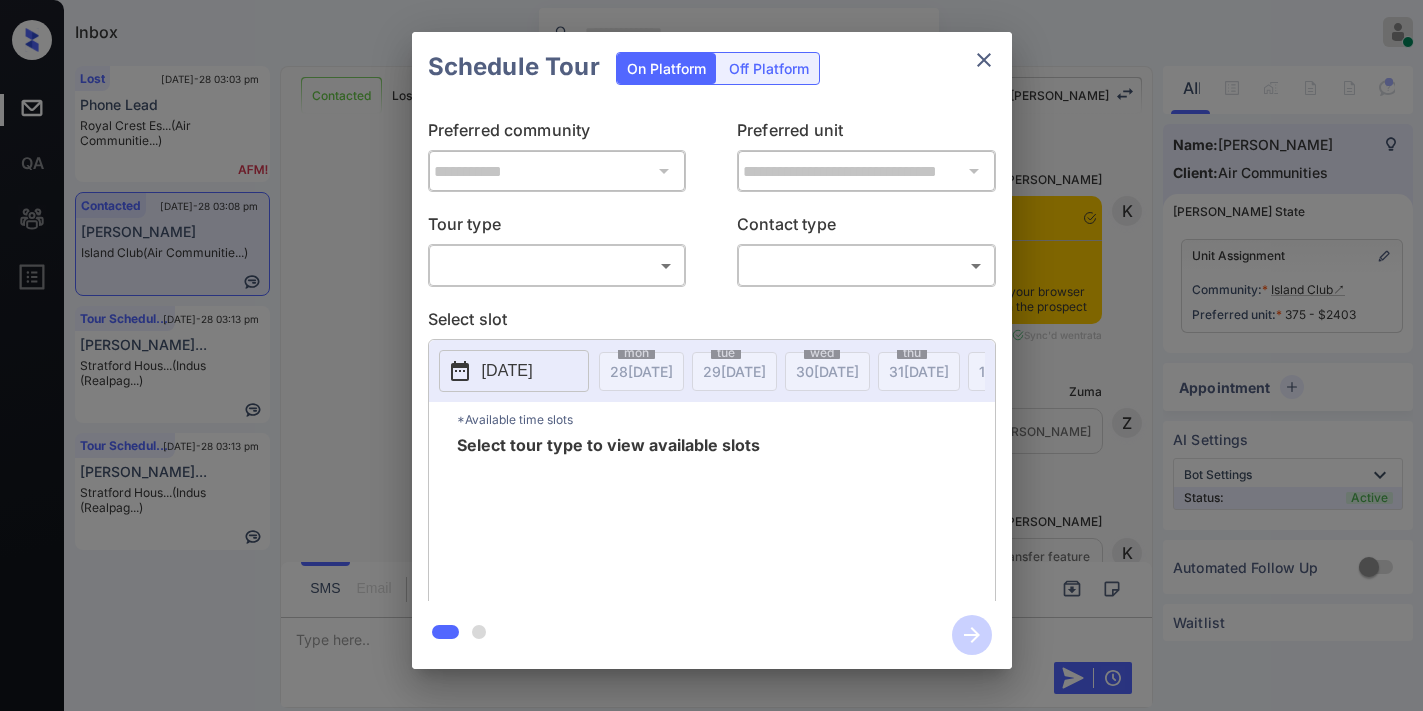 click on "Inbox [PERSON_NAME] Online Set yourself   offline Set yourself   on break Profile Switch to  dark  mode Sign out Lost [DATE]-28 03:03 pm   Phone Lead Royal Crest Es...  (Air Communitie...) Contacted [DATE]-28 03:08 pm   [PERSON_NAME][GEOGRAPHIC_DATA]  (Air Communitie...) Tour Scheduled [DATE]-28 03:13 pm   [PERSON_NAME]... [PERSON_NAME]...  (Indus (Realpag...) Tour Scheduled [DATE]-28 03:13 pm   [PERSON_NAME]... [PERSON_NAME]...  (Indus (Realpag...) Contacted Lost Lead Sentiment: Angry Upon sliding the acknowledgement:  Lead will move to lost stage. * ​ SMS and call option will be set to opt out. AFM will be turned off for the lead. Kelsey New Message [PERSON_NAME] Notes Note: <a href="[URL][DOMAIN_NAME]">[URL][DOMAIN_NAME]</a> - Paste this link into your browser to view [PERSON_NAME] conversation with the prospect [DATE] 09:01 am  Sync'd w  entrata K New Message Zuma Lead transferred to leasing agent: [PERSON_NAME] [DATE] 09:01 am Z New Message" at bounding box center [711, 355] 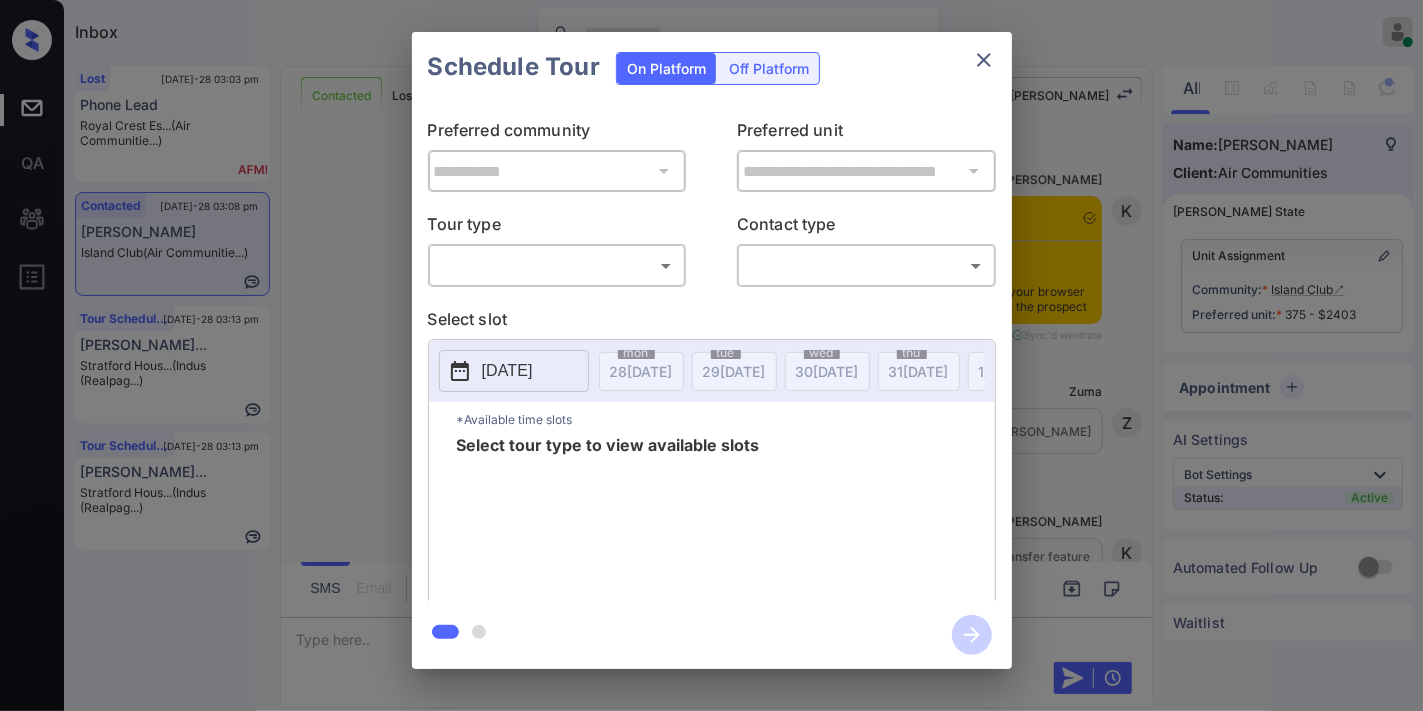 scroll, scrollTop: 4662, scrollLeft: 0, axis: vertical 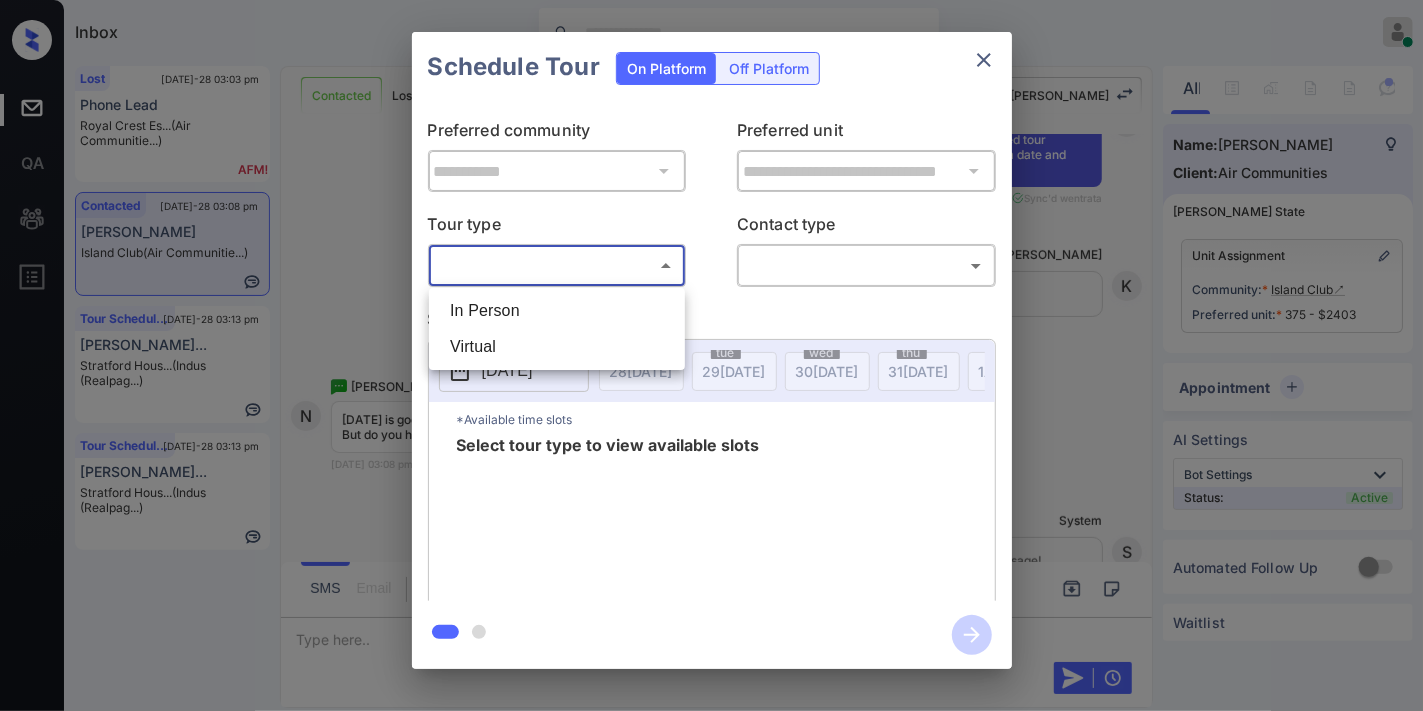 click on "In Person" at bounding box center (557, 311) 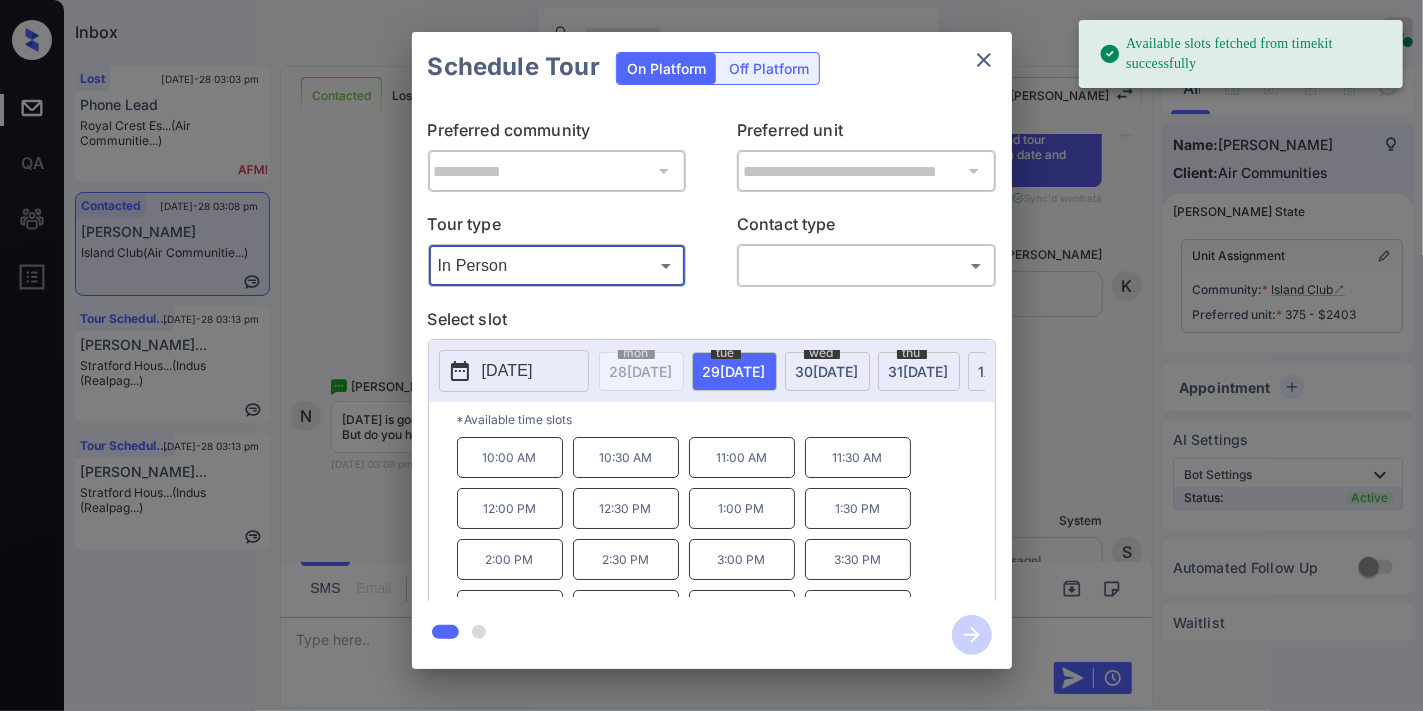 scroll, scrollTop: 85, scrollLeft: 0, axis: vertical 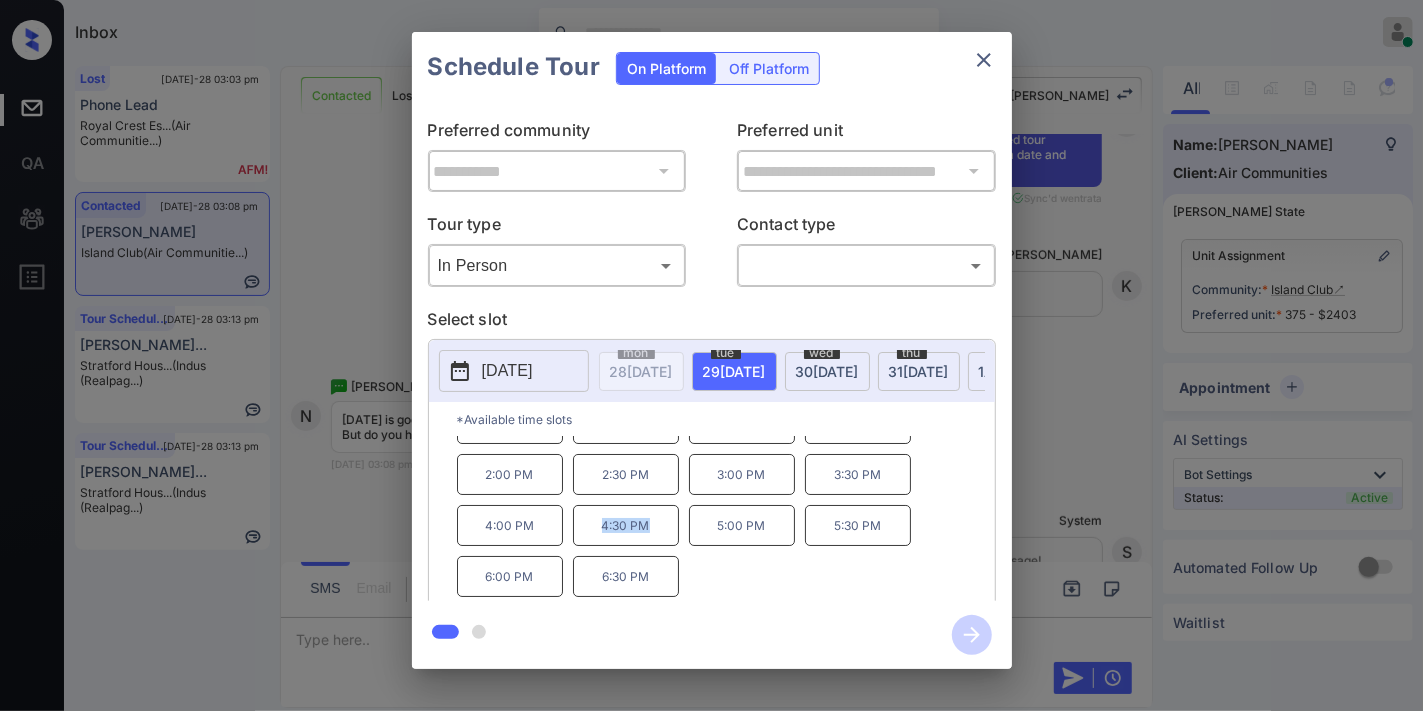 click on "4:30 PM" at bounding box center (626, 525) 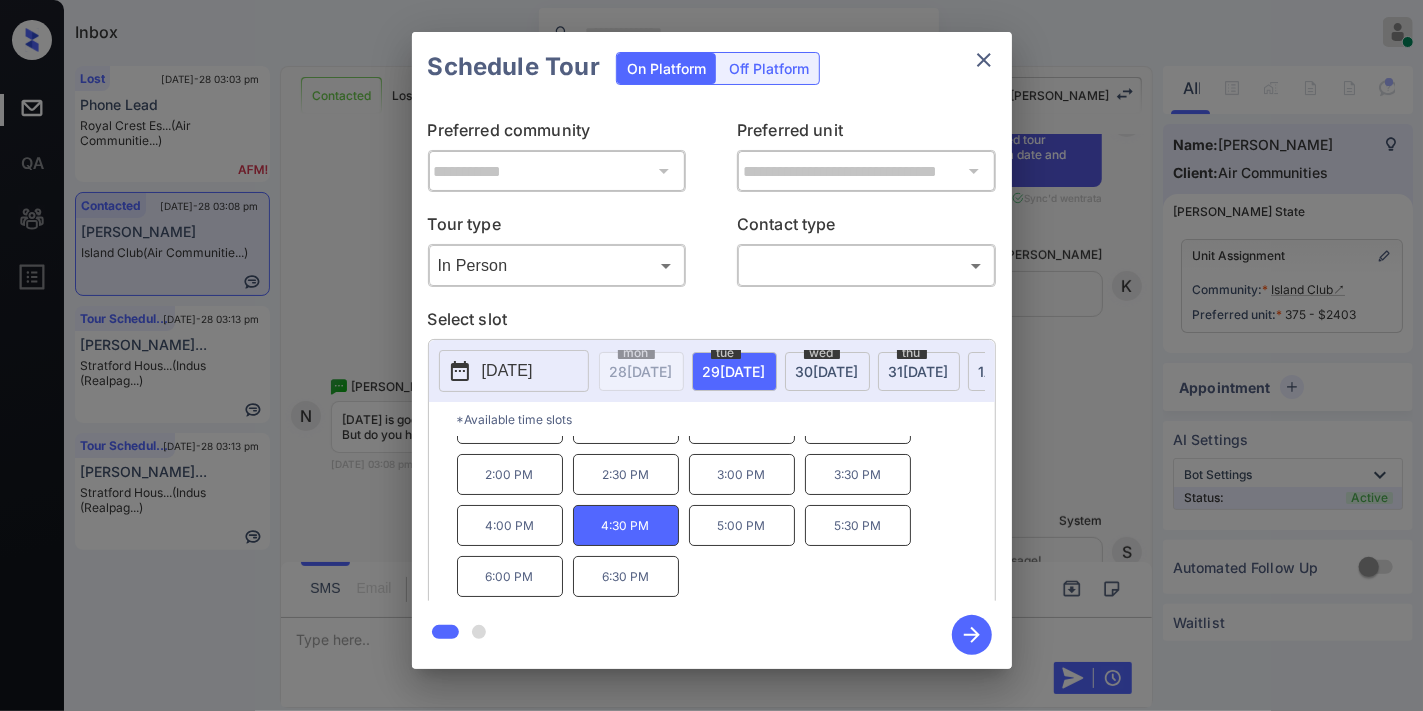 click on "10:00 AM 10:30 AM 11:00 AM 11:30 AM 12:00 PM 12:30 PM 1:00 PM 1:30 PM 2:00 PM 2:30 PM 3:00 PM 3:30 PM 4:00 PM 4:30 PM 5:00 PM 5:30 PM 6:00 PM 6:30 PM" at bounding box center (726, 517) 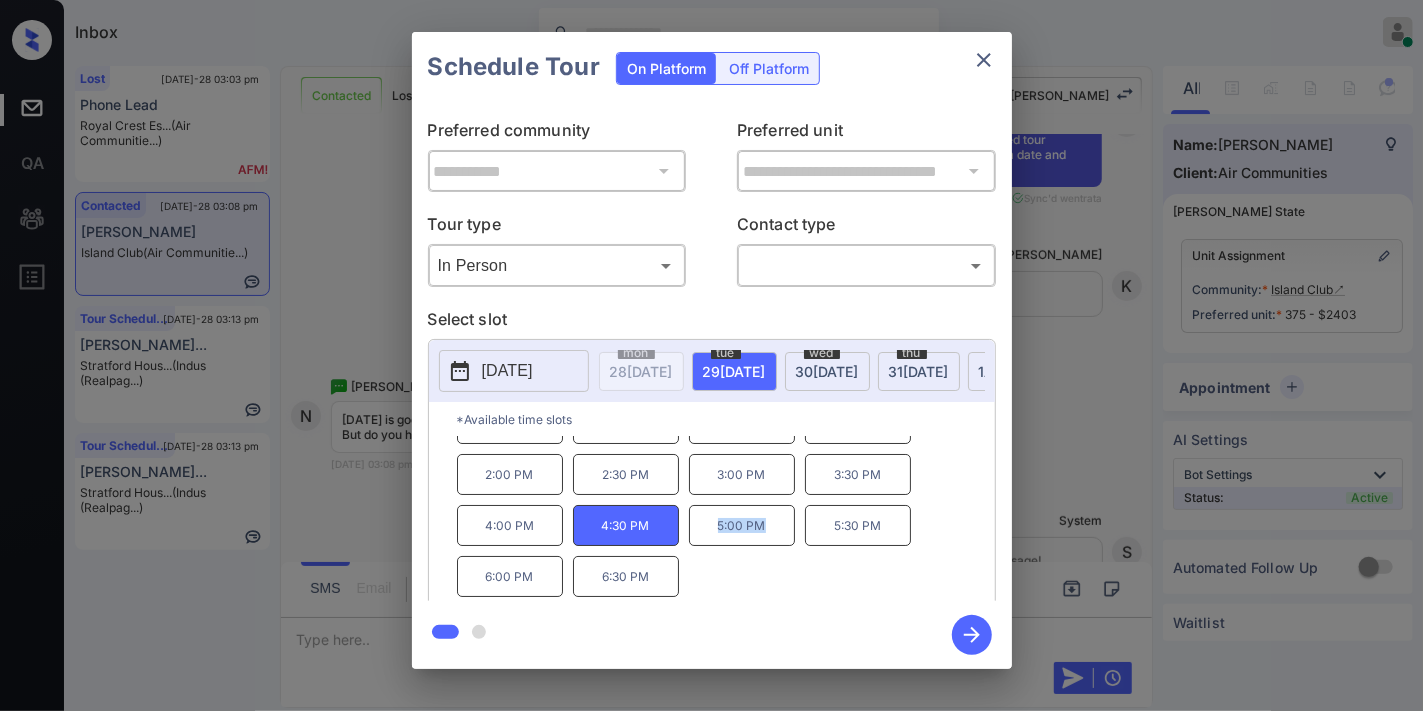 drag, startPoint x: 777, startPoint y: 535, endPoint x: 707, endPoint y: 535, distance: 70 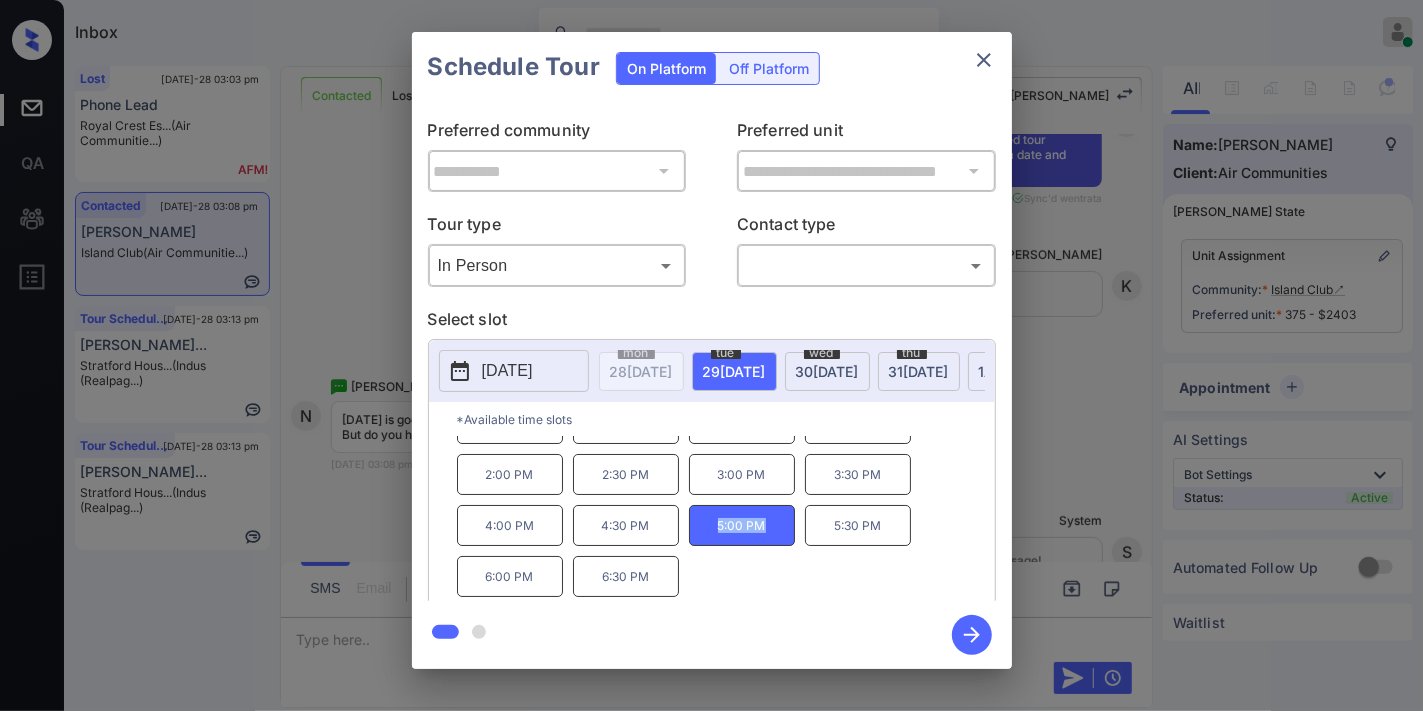 copy on "5:00 PM" 